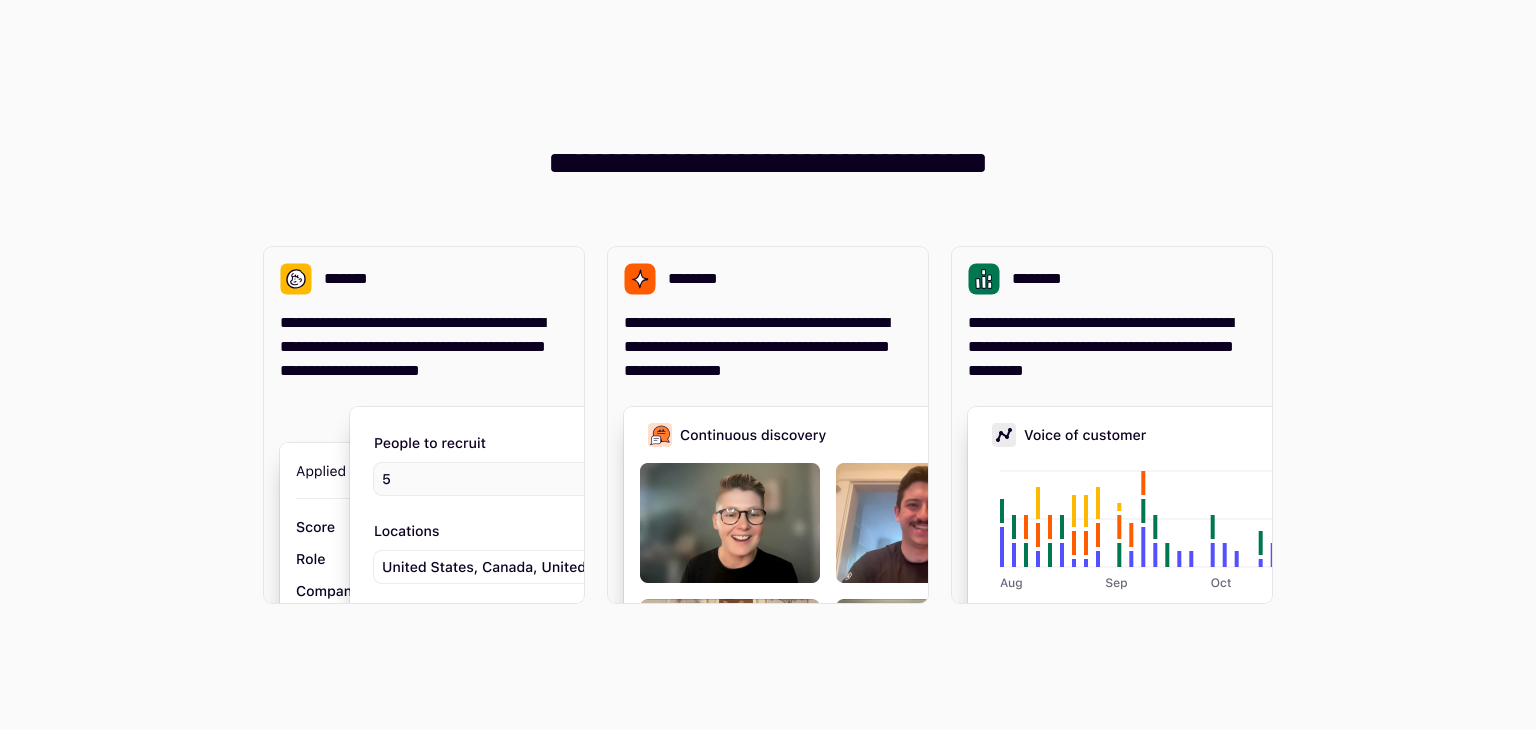 scroll, scrollTop: 0, scrollLeft: 0, axis: both 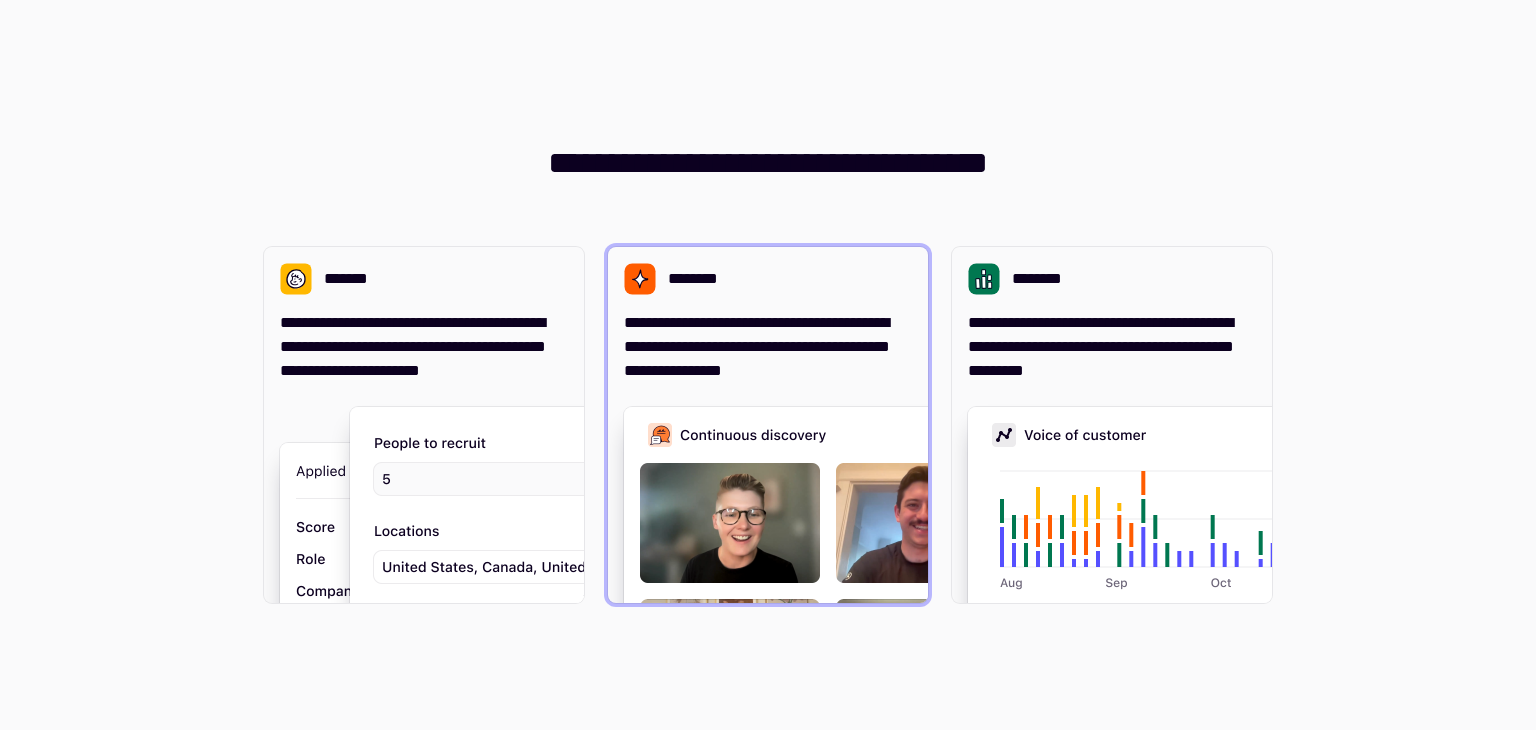 click on "**********" at bounding box center [768, 425] 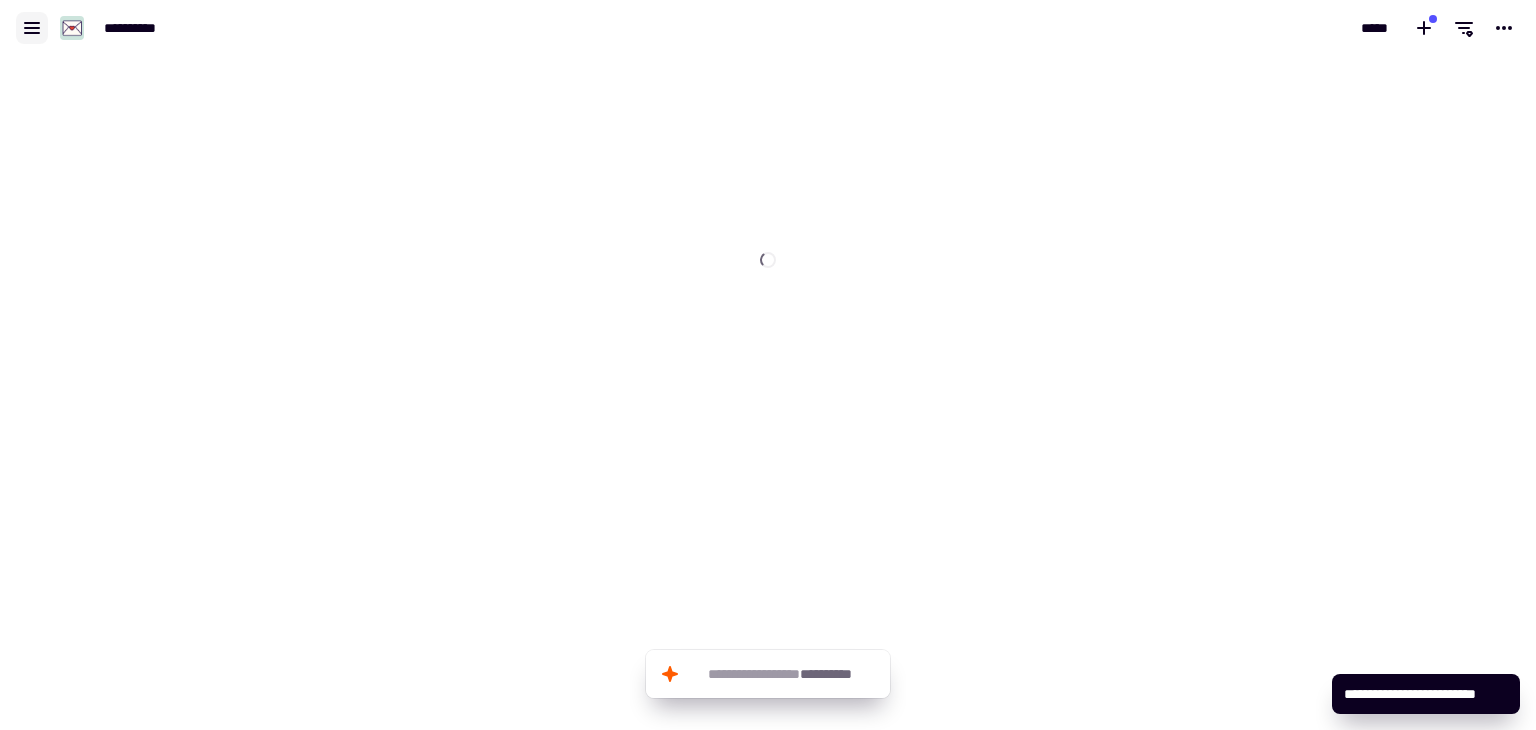 click 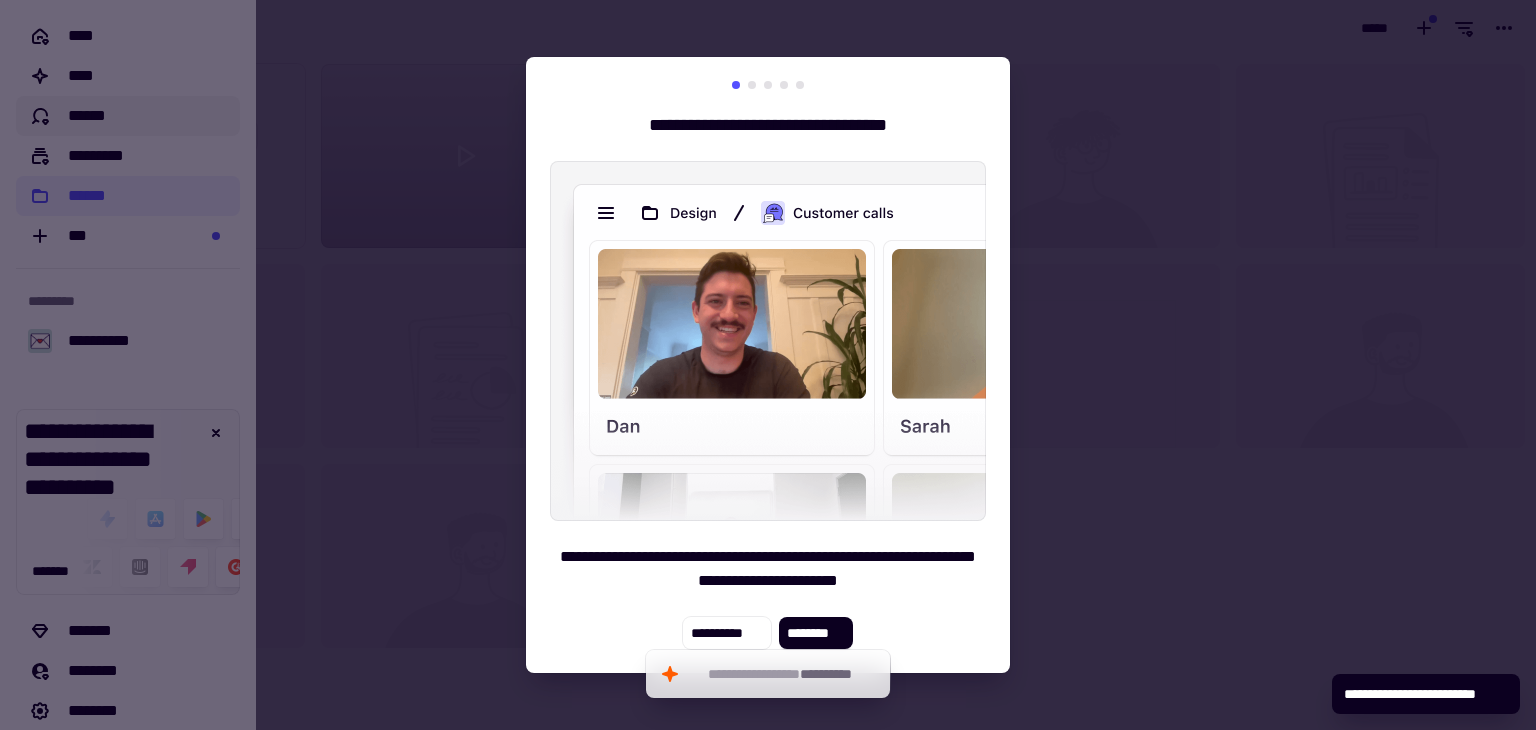 scroll, scrollTop: 16, scrollLeft: 16, axis: both 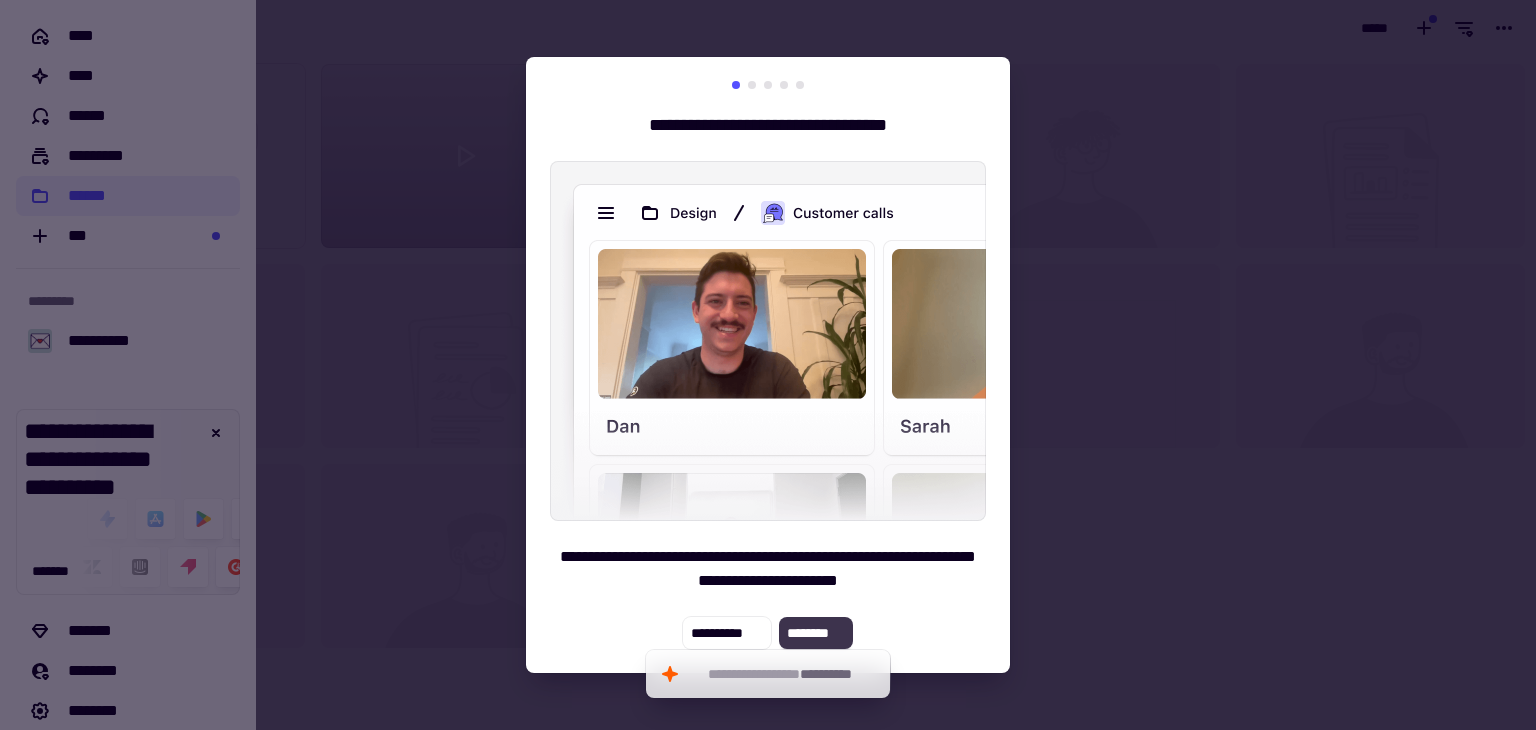 click on "********" 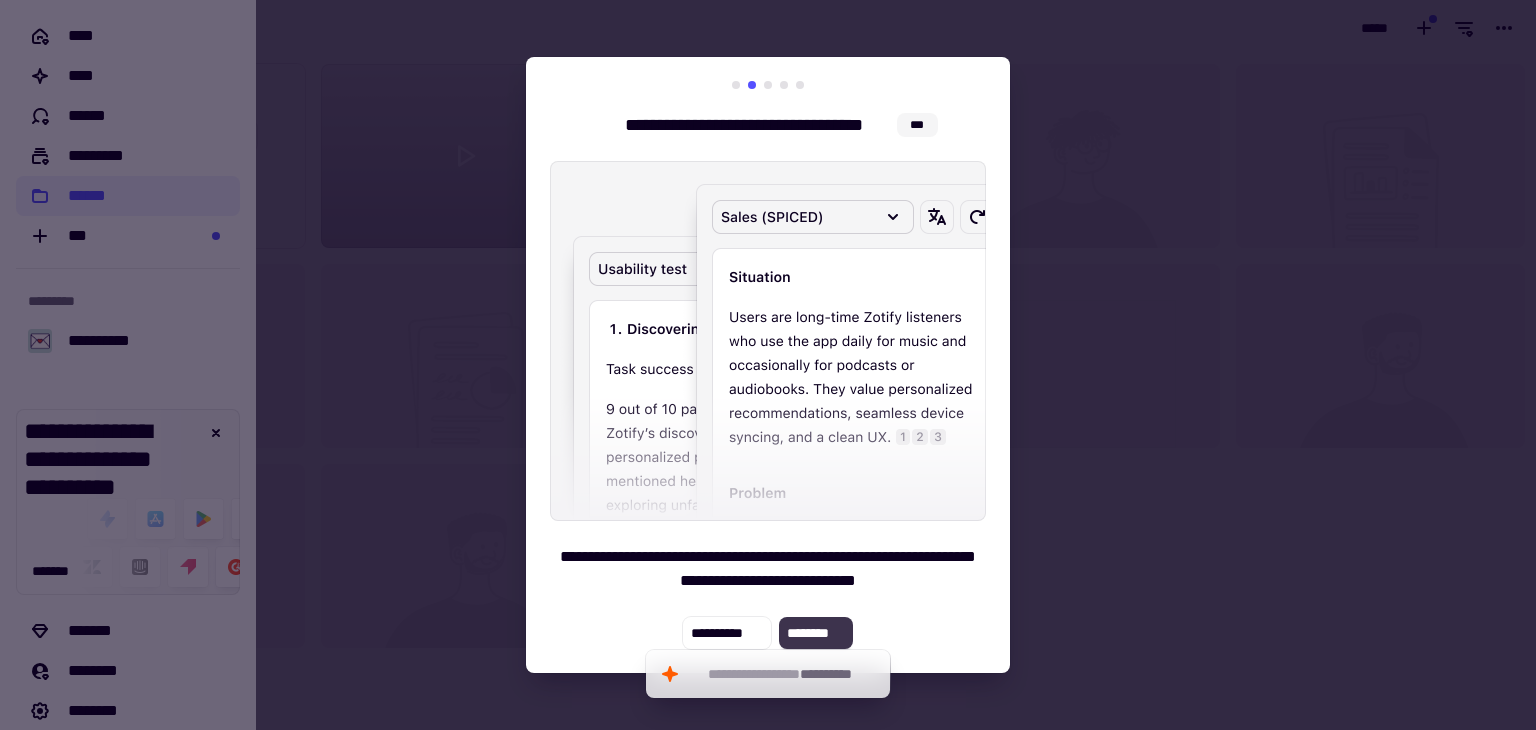 click on "********" 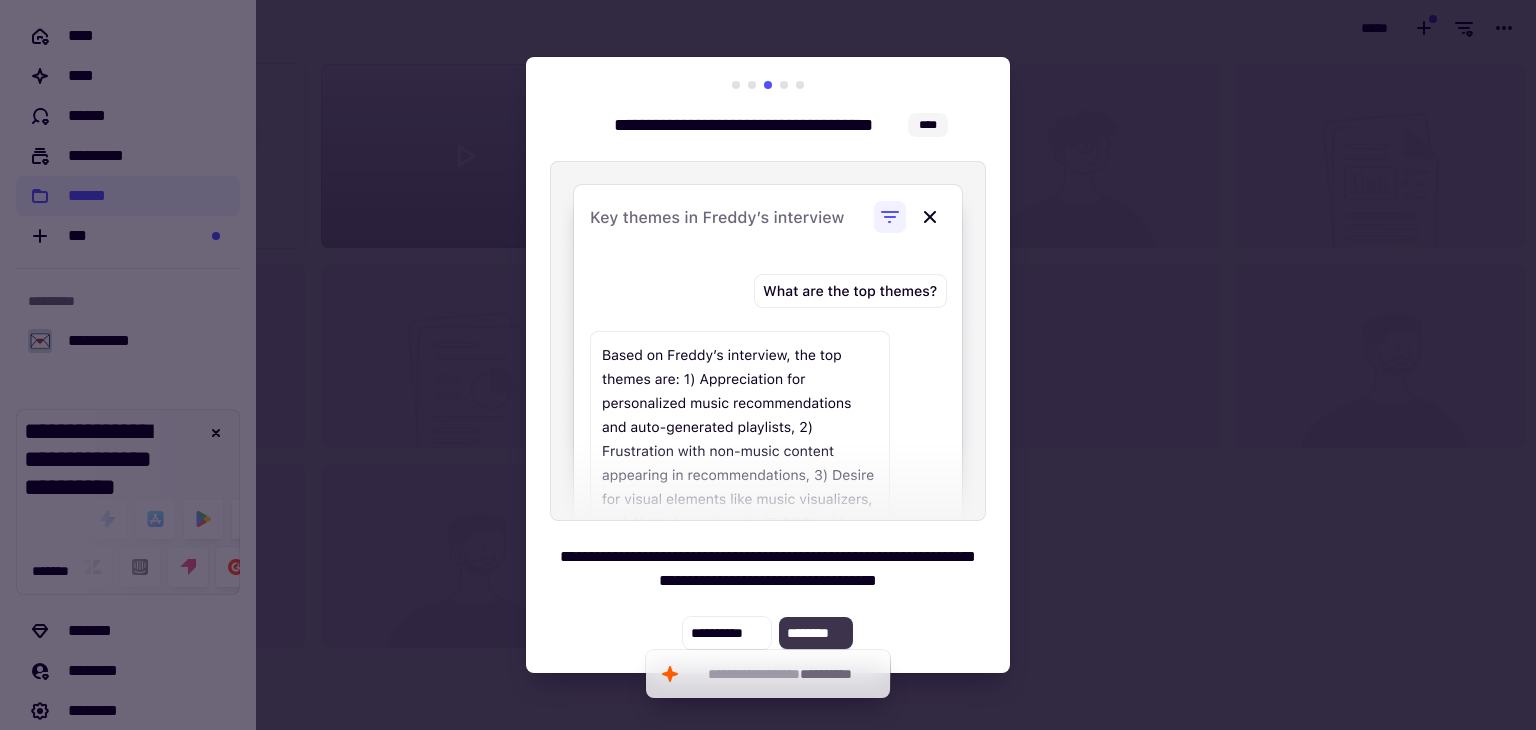 click on "********" 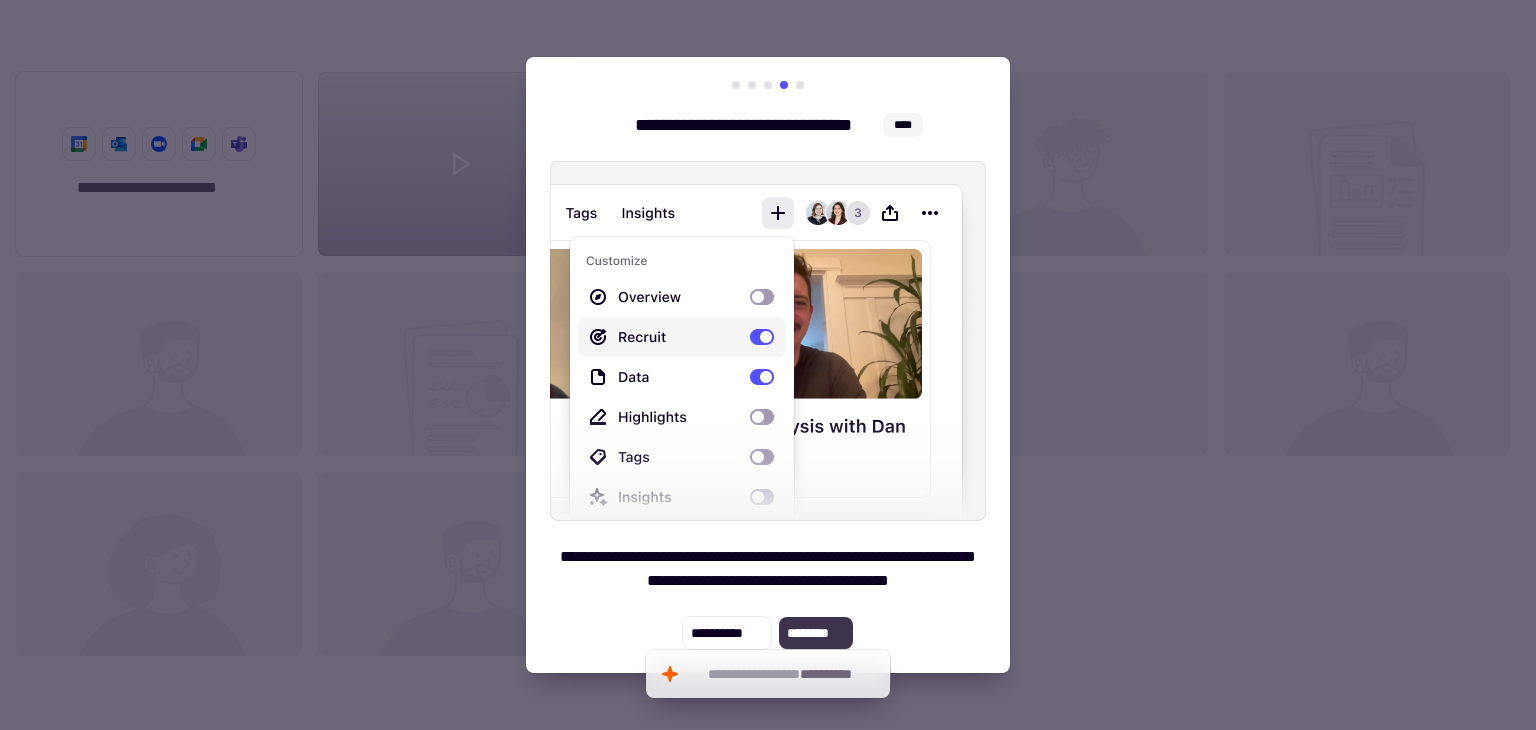 scroll, scrollTop: 658, scrollLeft: 1505, axis: both 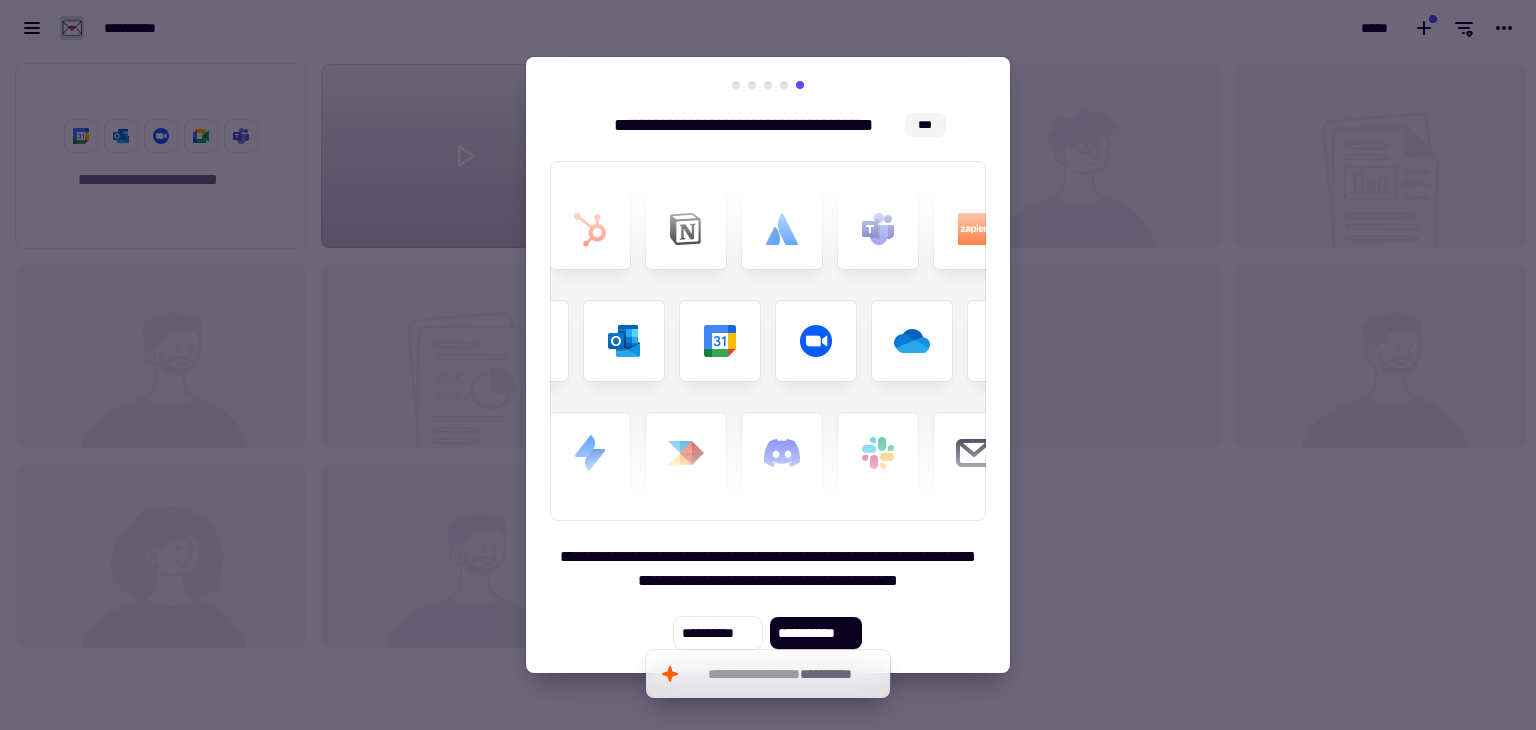 click at bounding box center (768, 365) 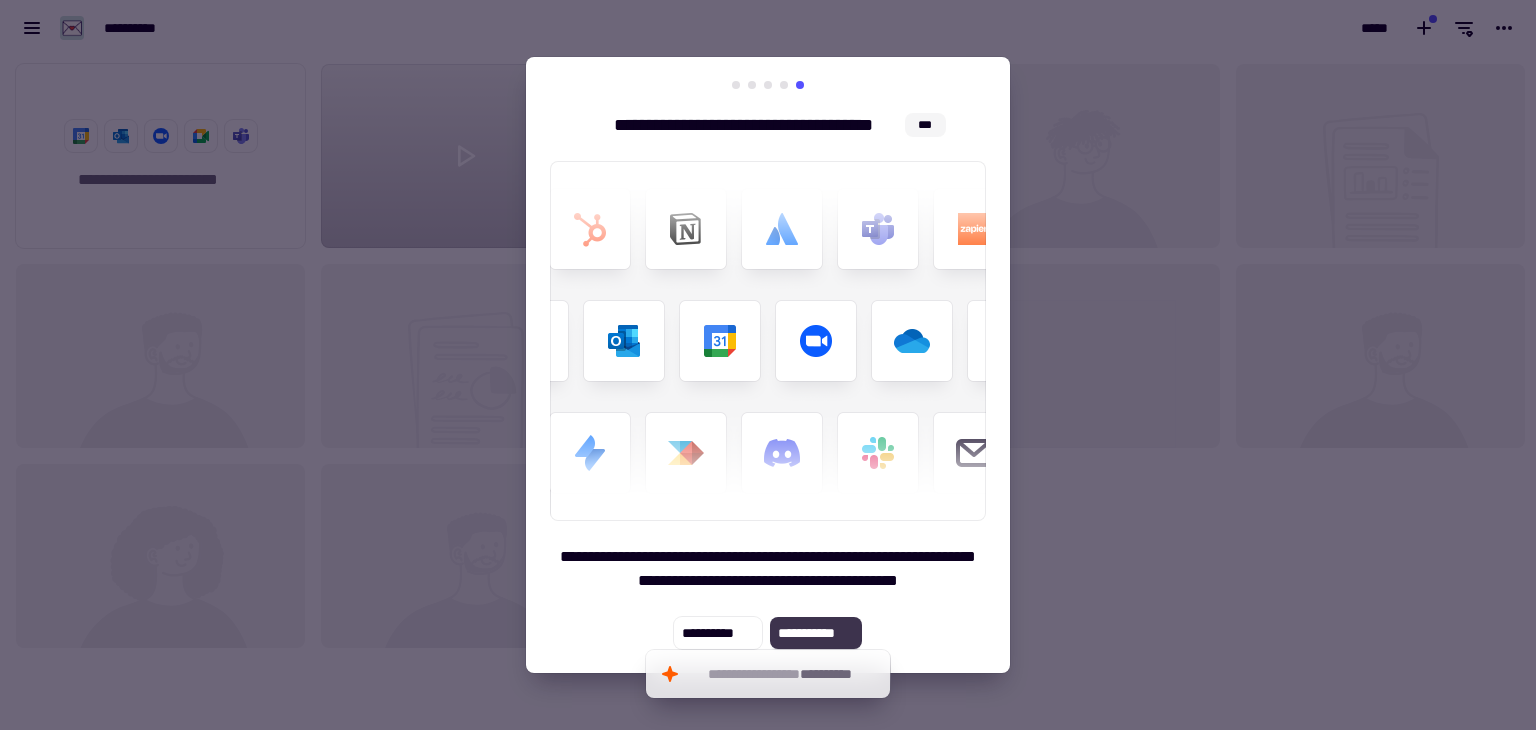click on "**********" 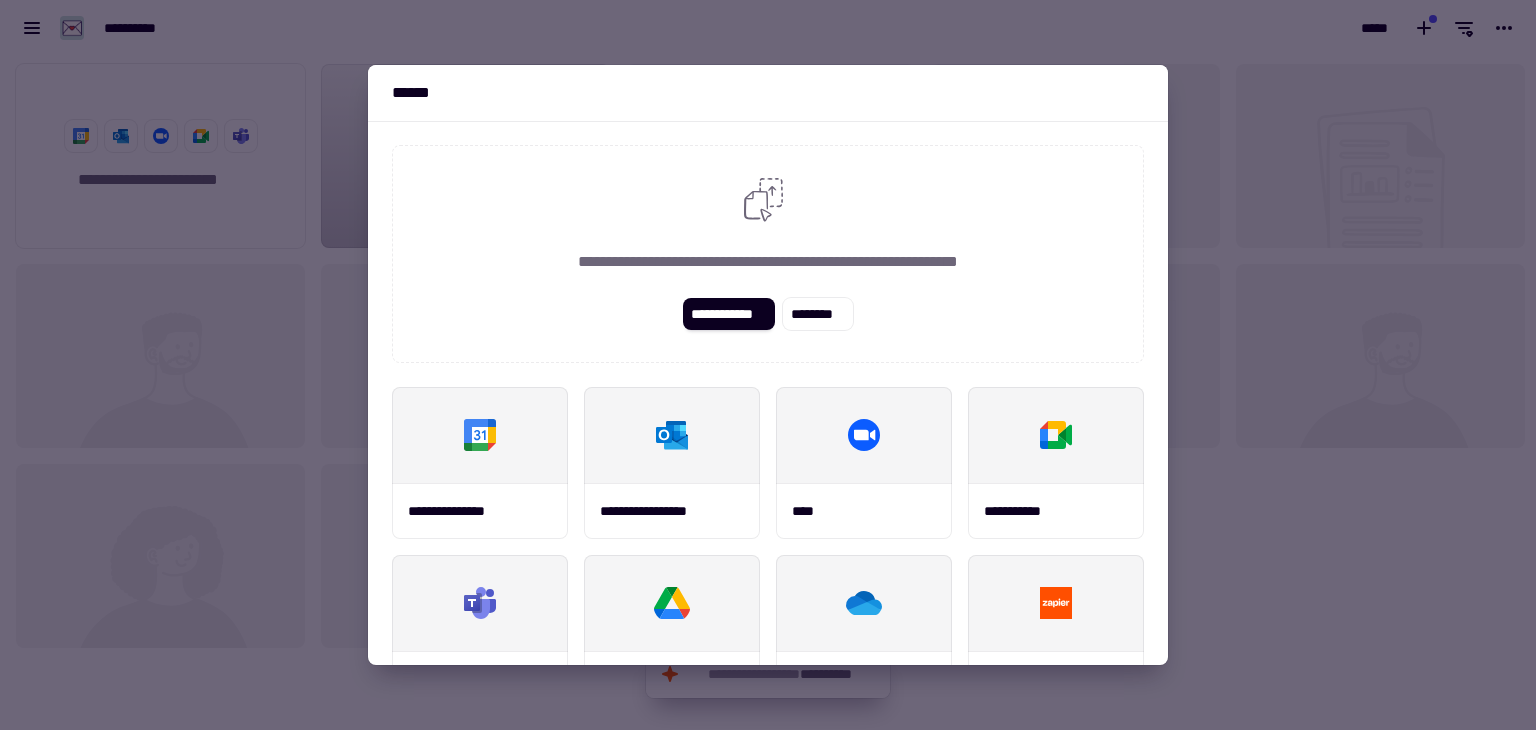 drag, startPoint x: 1413, startPoint y: 134, endPoint x: 1401, endPoint y: 151, distance: 20.808653 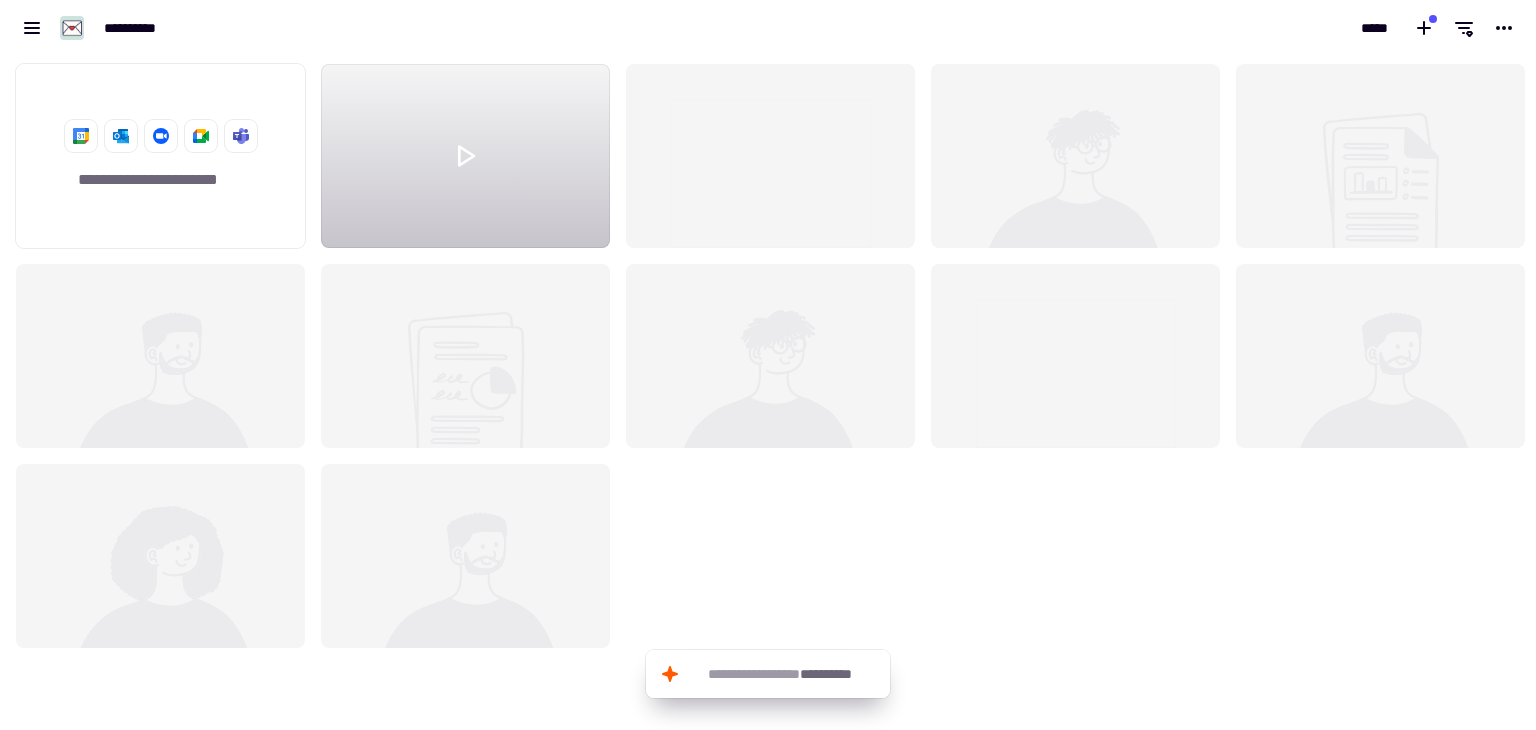 click 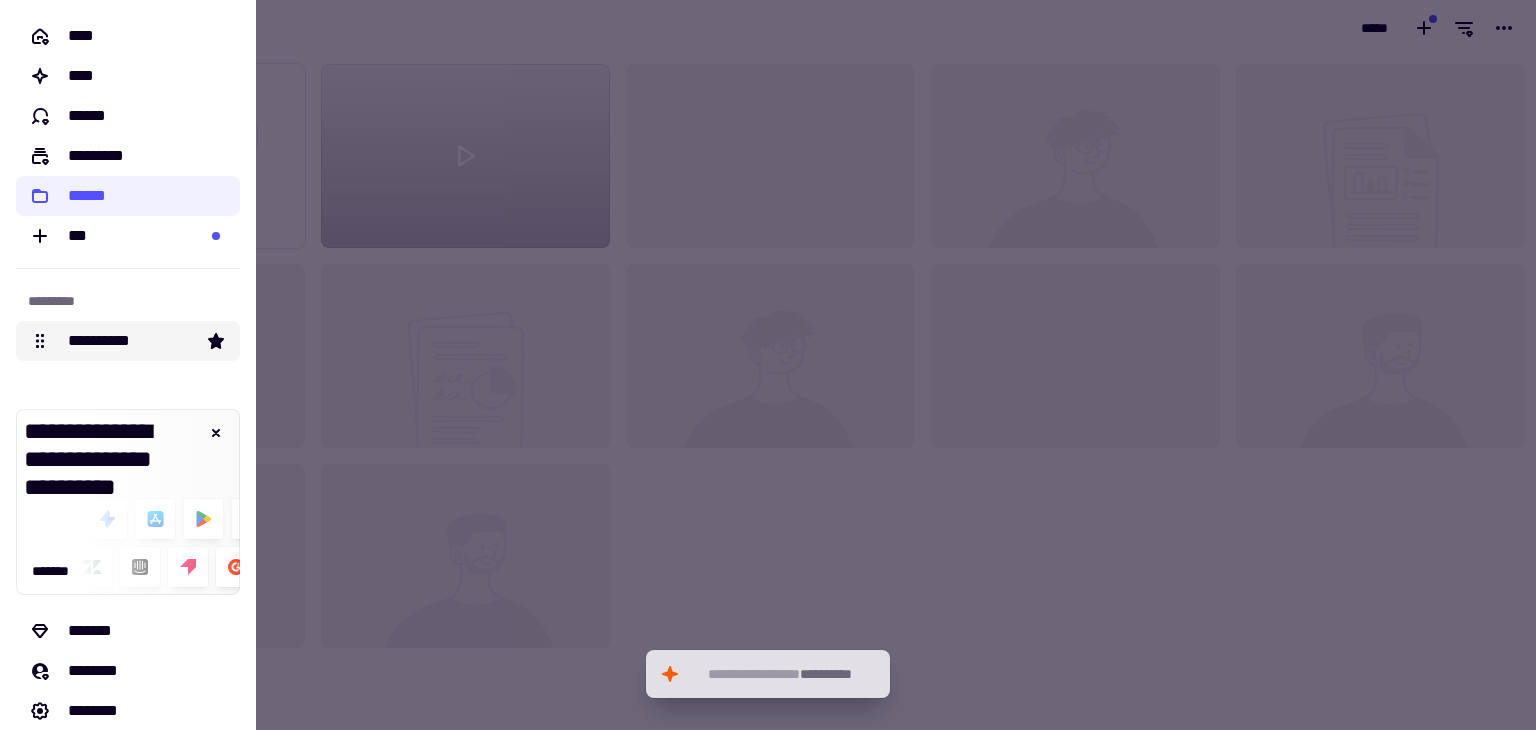 click on "**********" 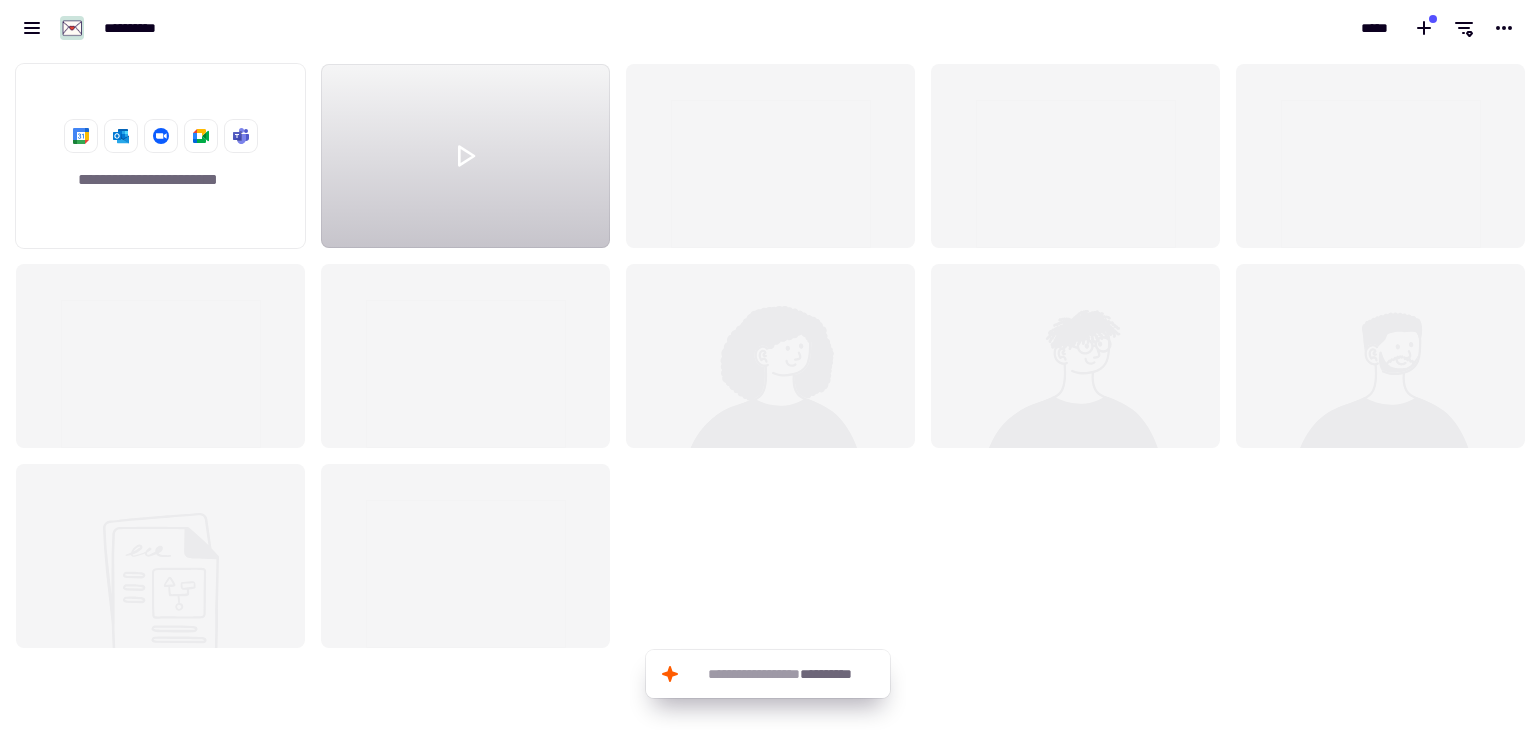 scroll, scrollTop: 658, scrollLeft: 1520, axis: both 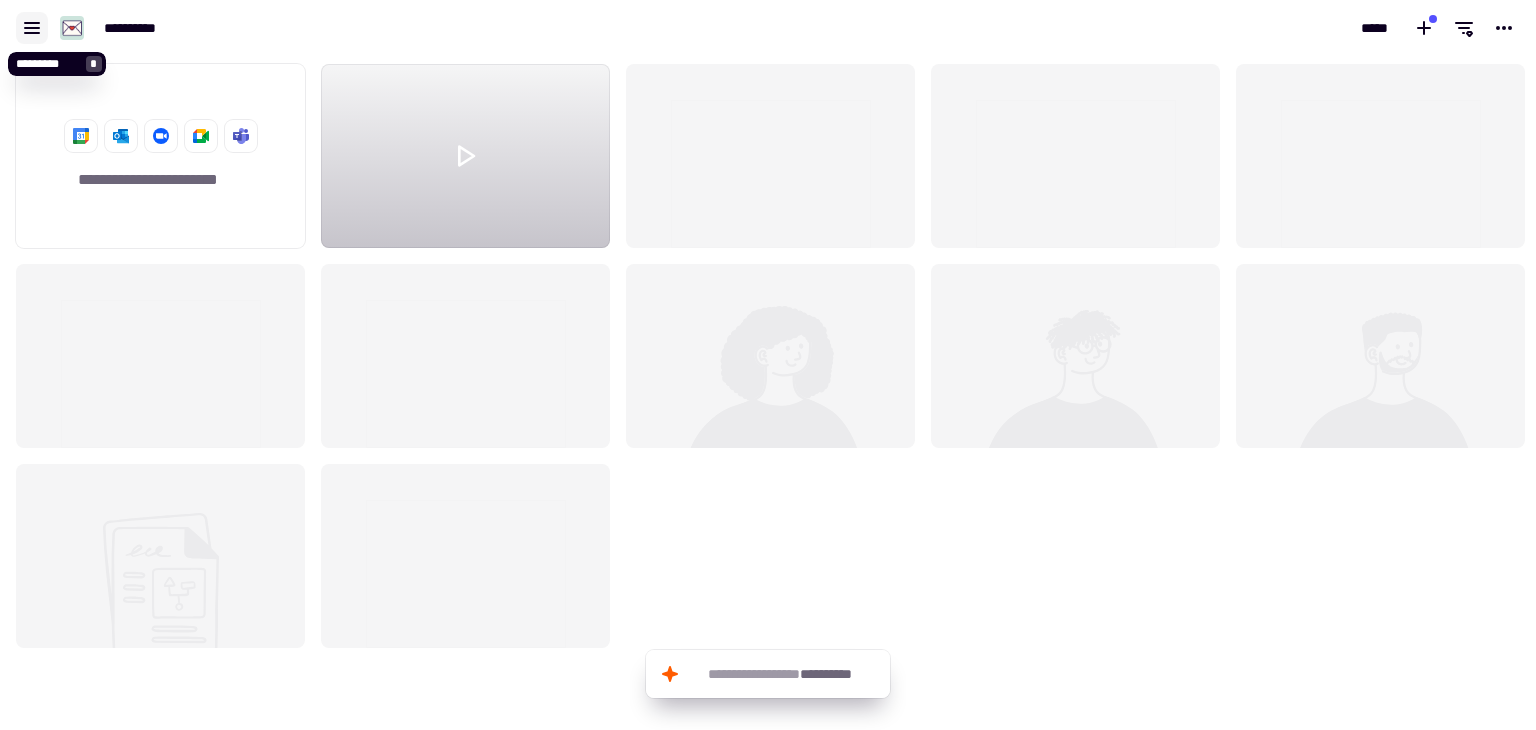 click 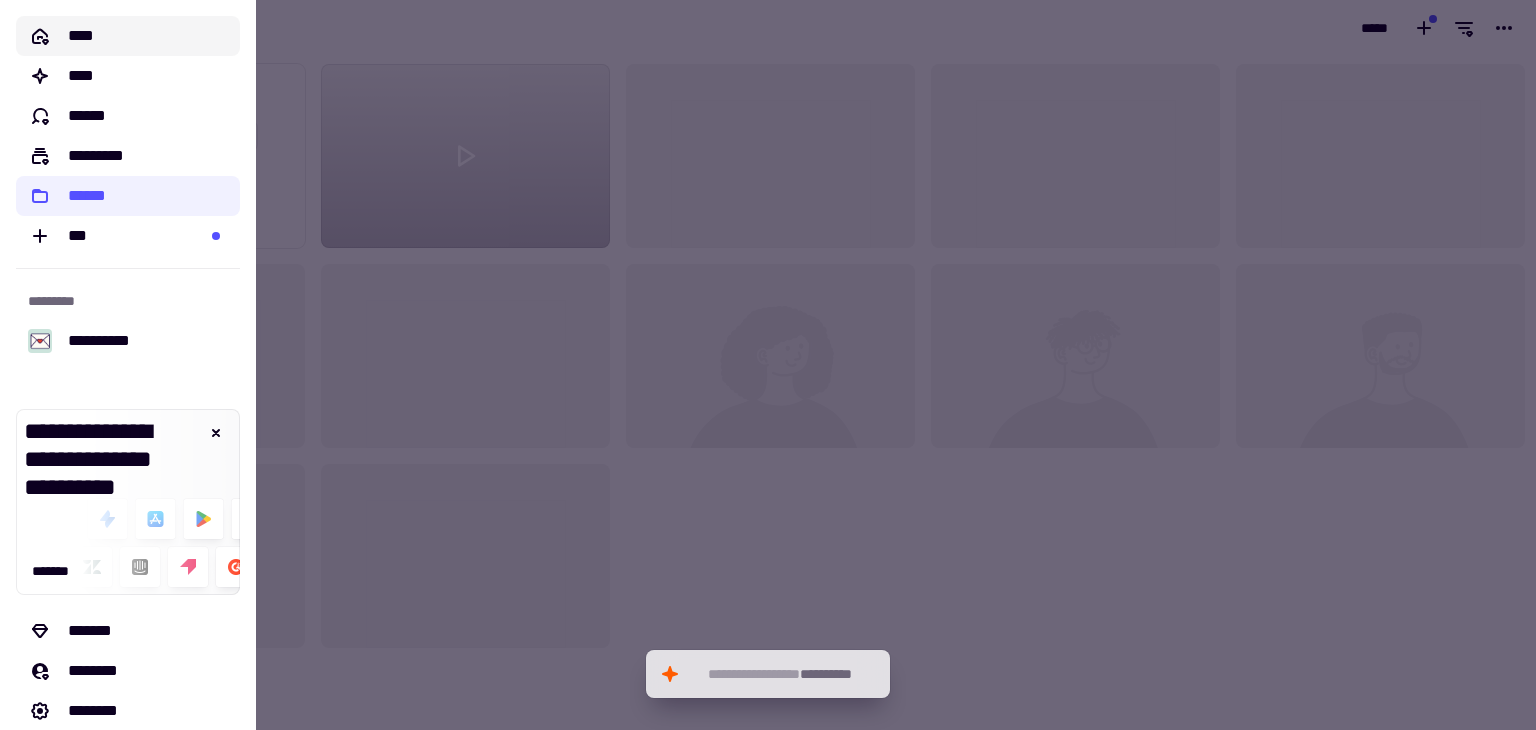 click on "****" 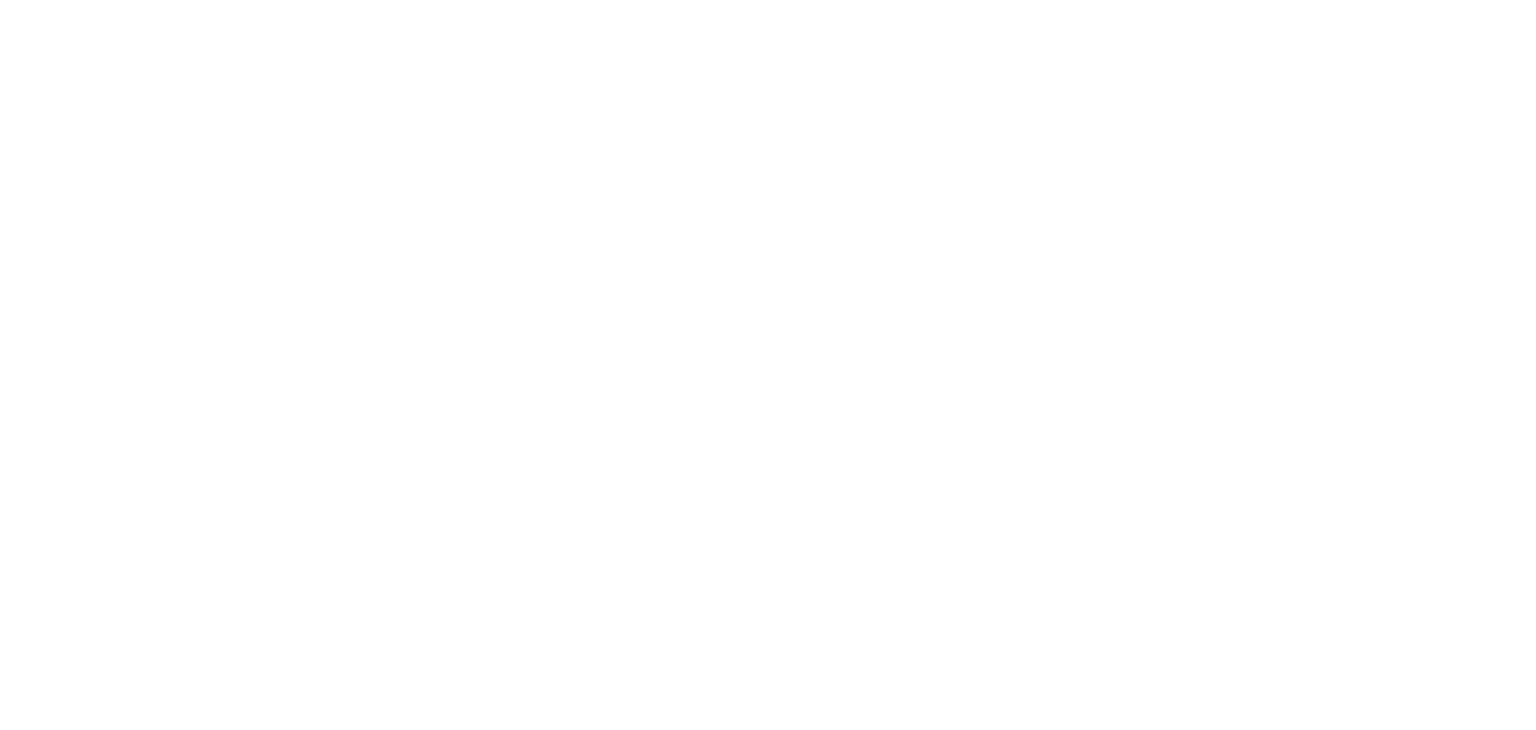scroll, scrollTop: 0, scrollLeft: 0, axis: both 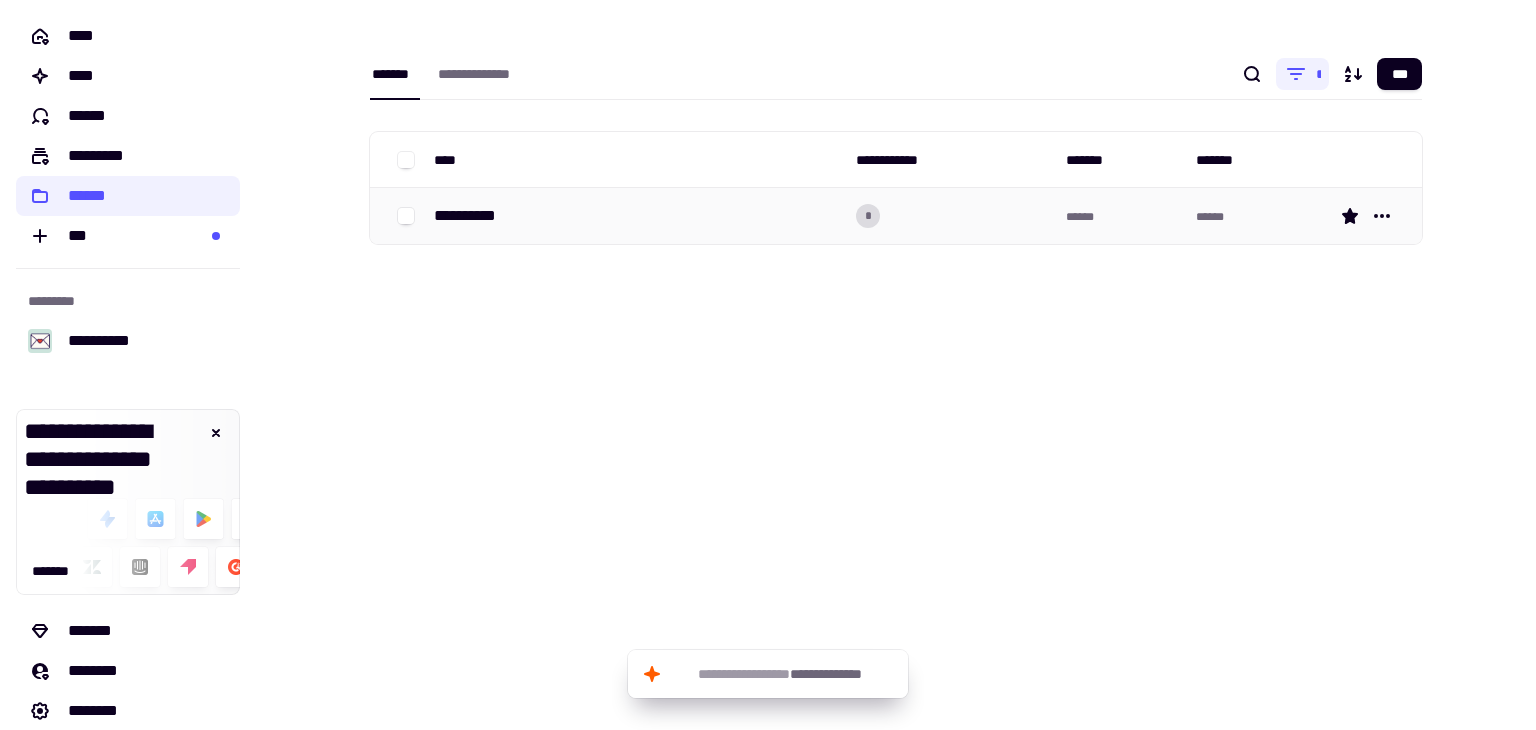 click on "**********" at bounding box center (637, 216) 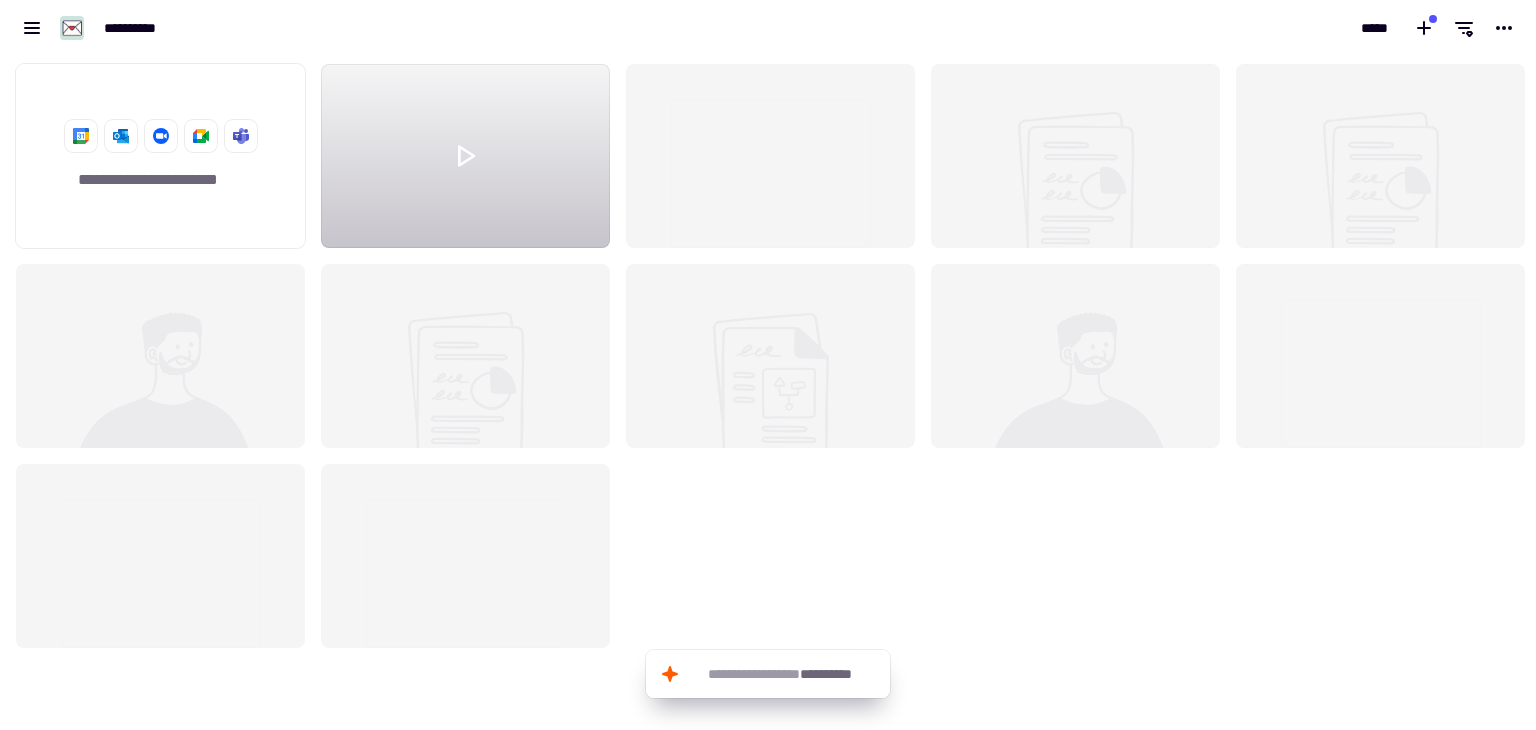 scroll, scrollTop: 16, scrollLeft: 16, axis: both 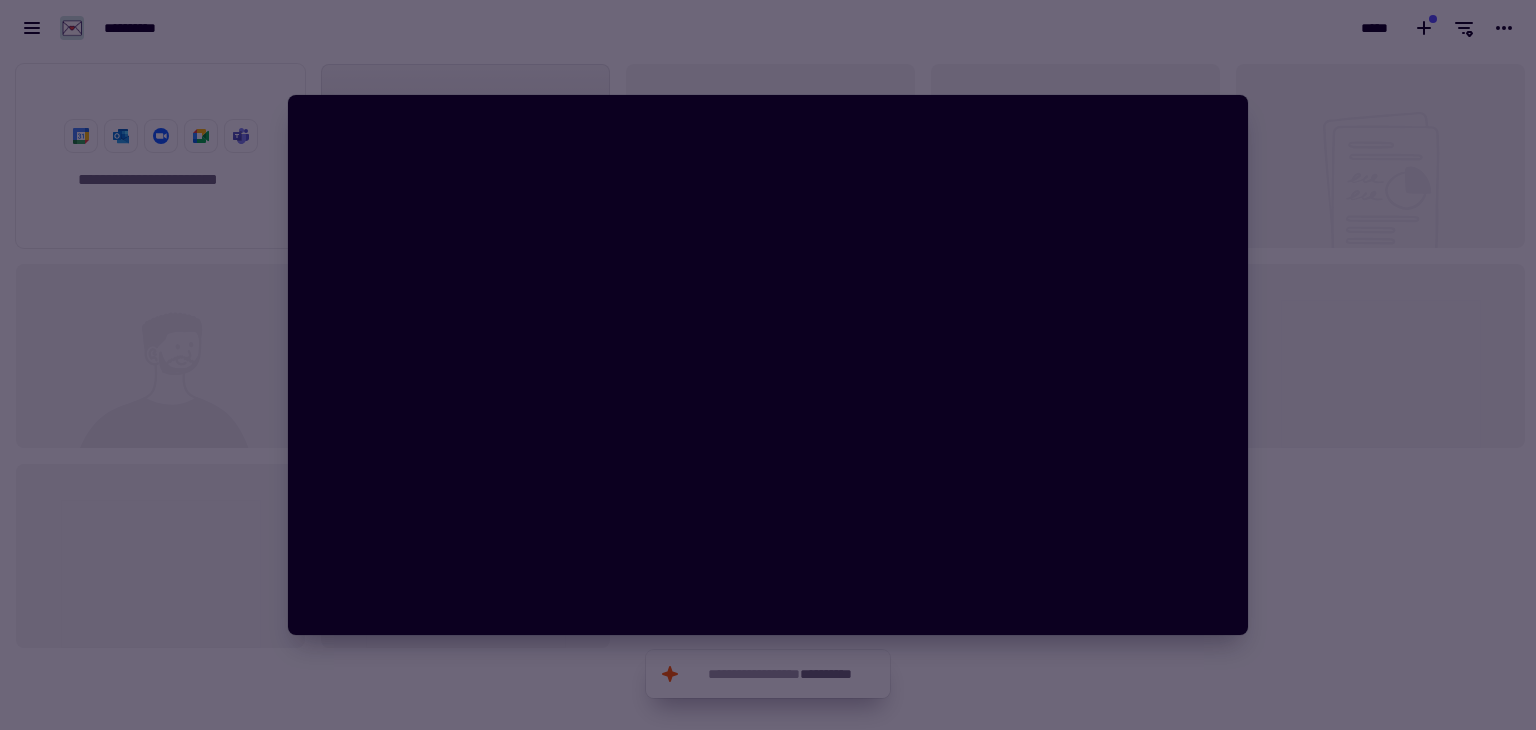 click at bounding box center [768, 365] 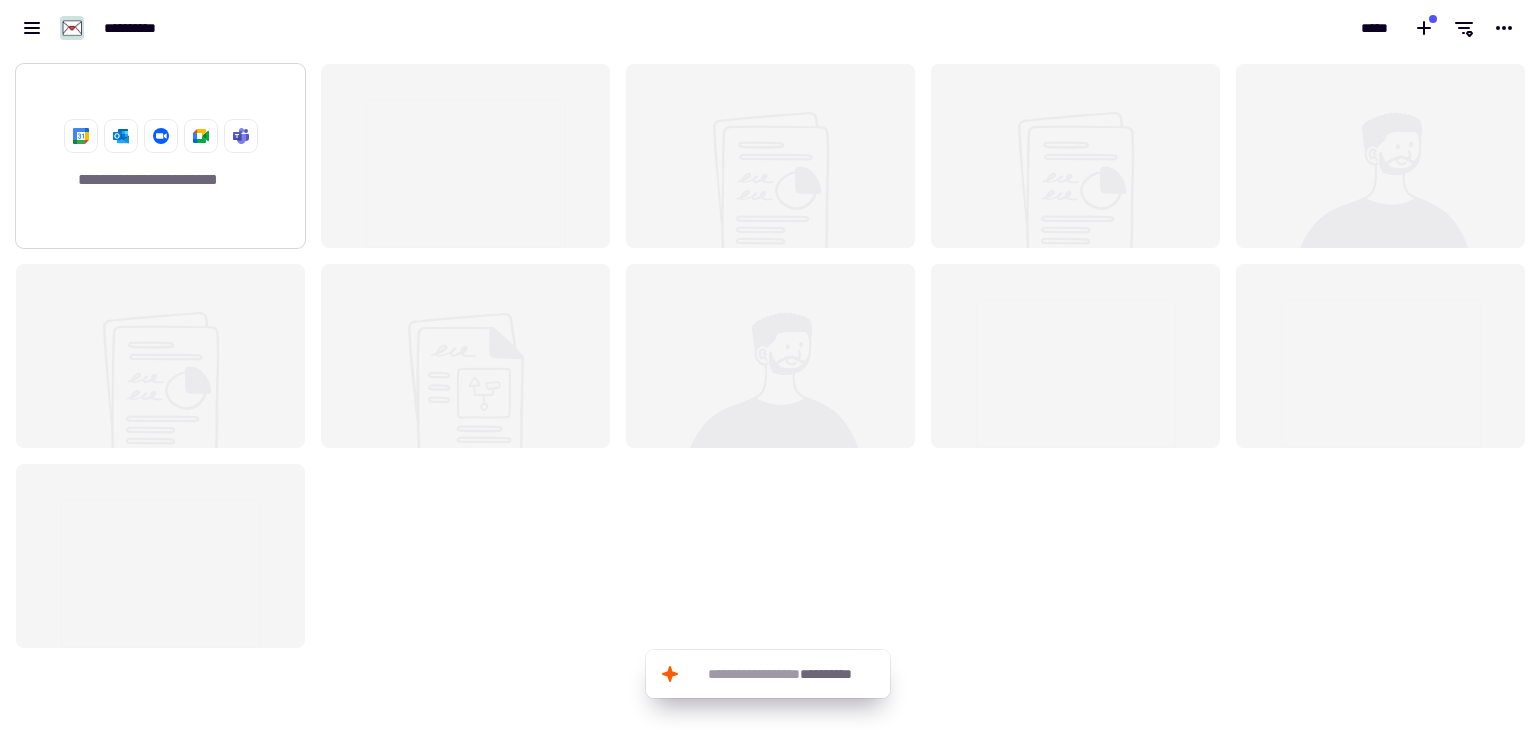 click on "**********" 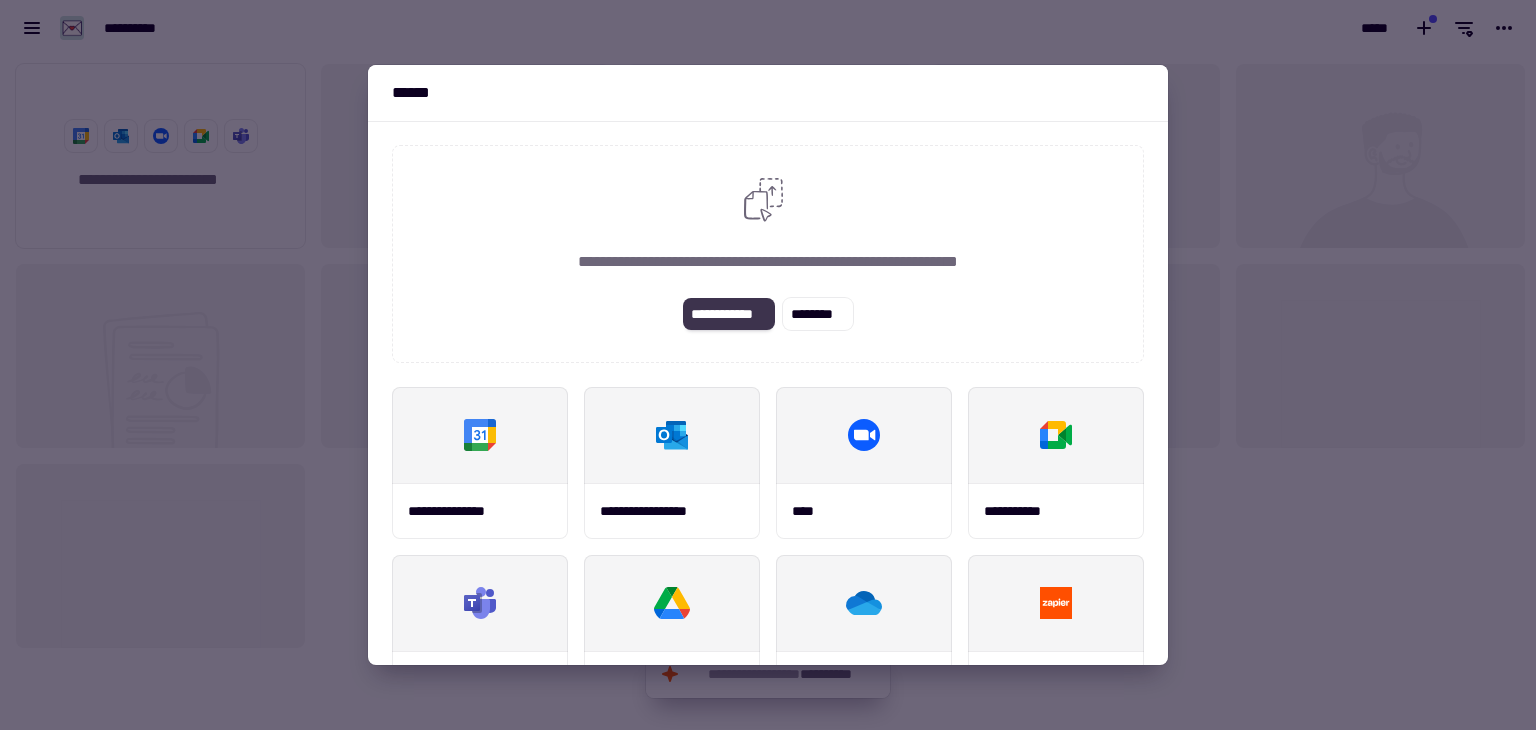 click on "**********" 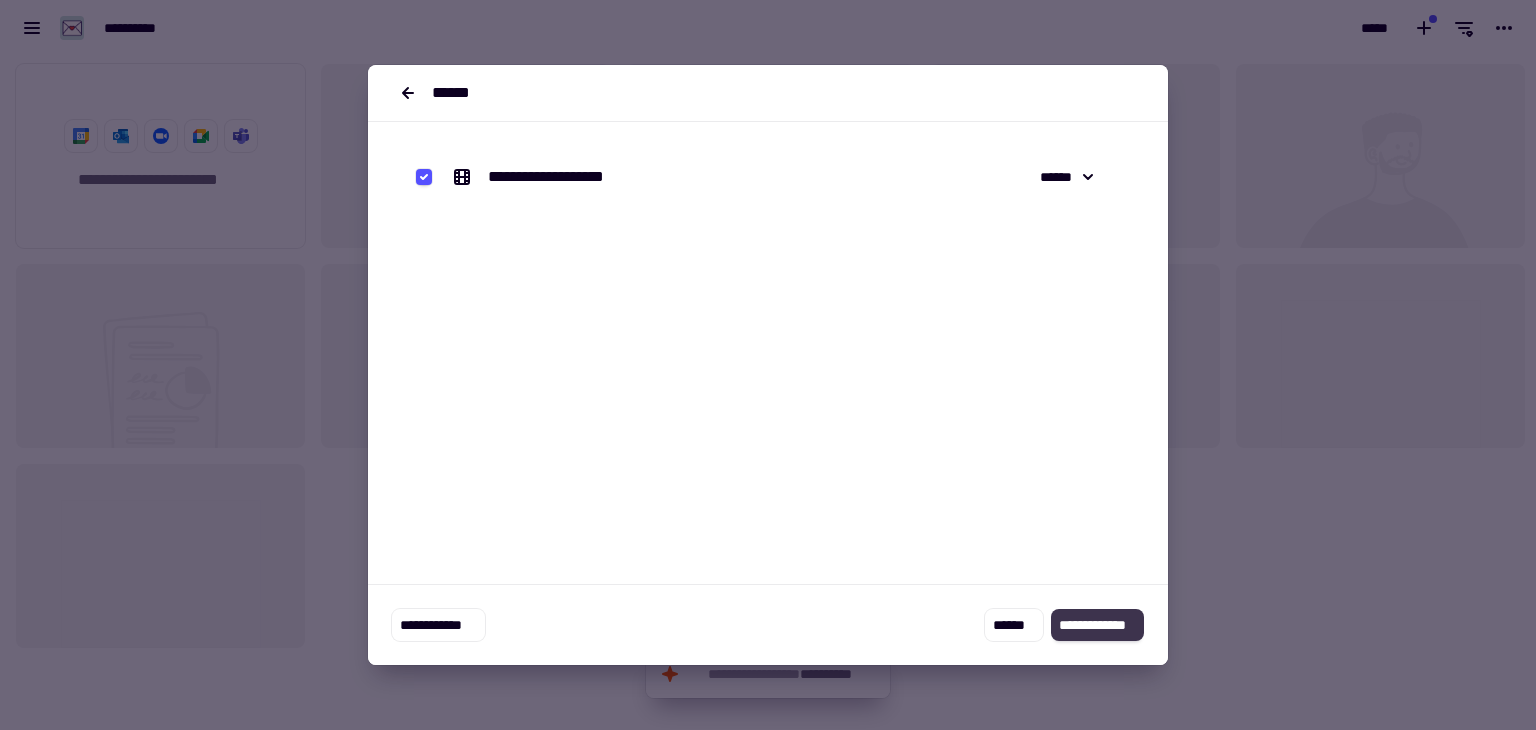 click on "**********" 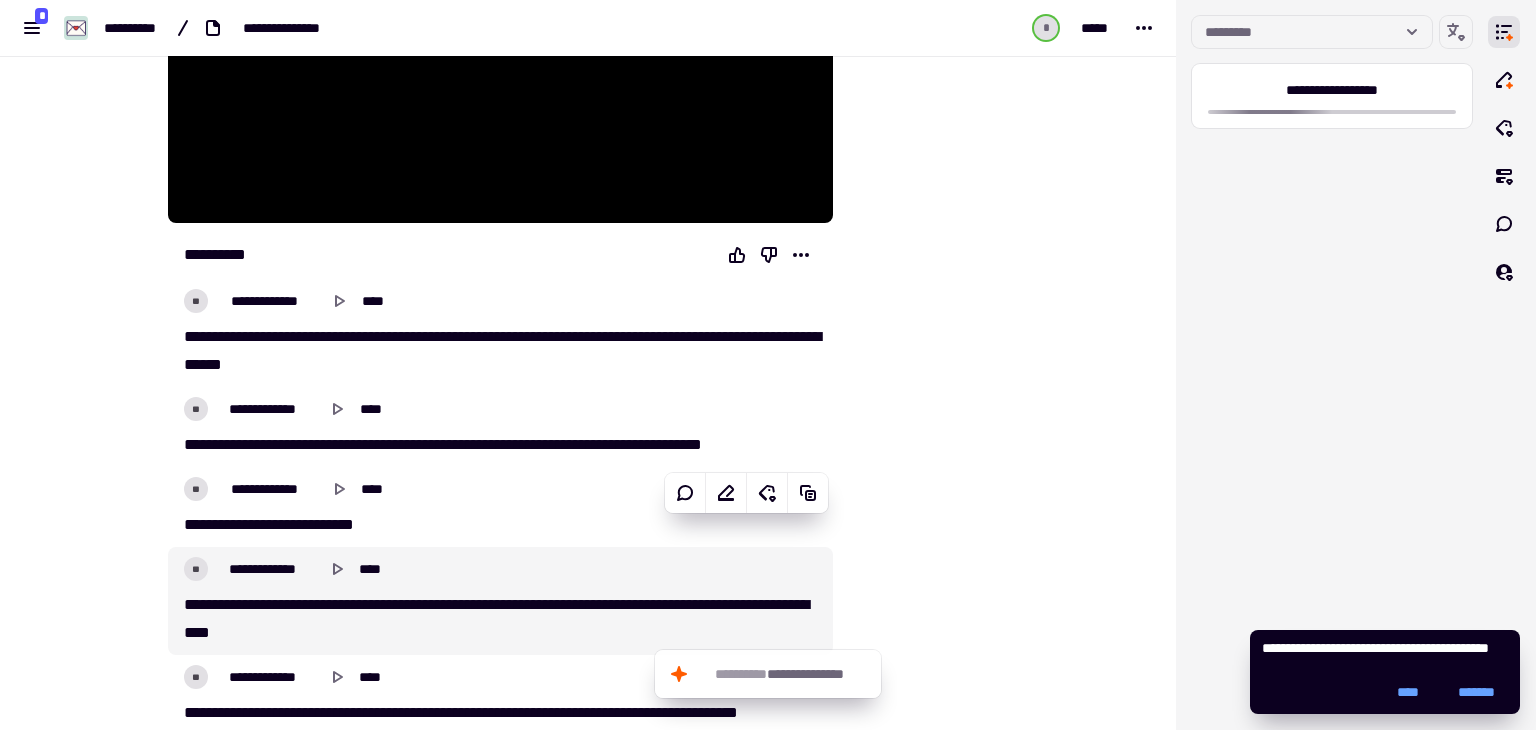 scroll, scrollTop: 400, scrollLeft: 0, axis: vertical 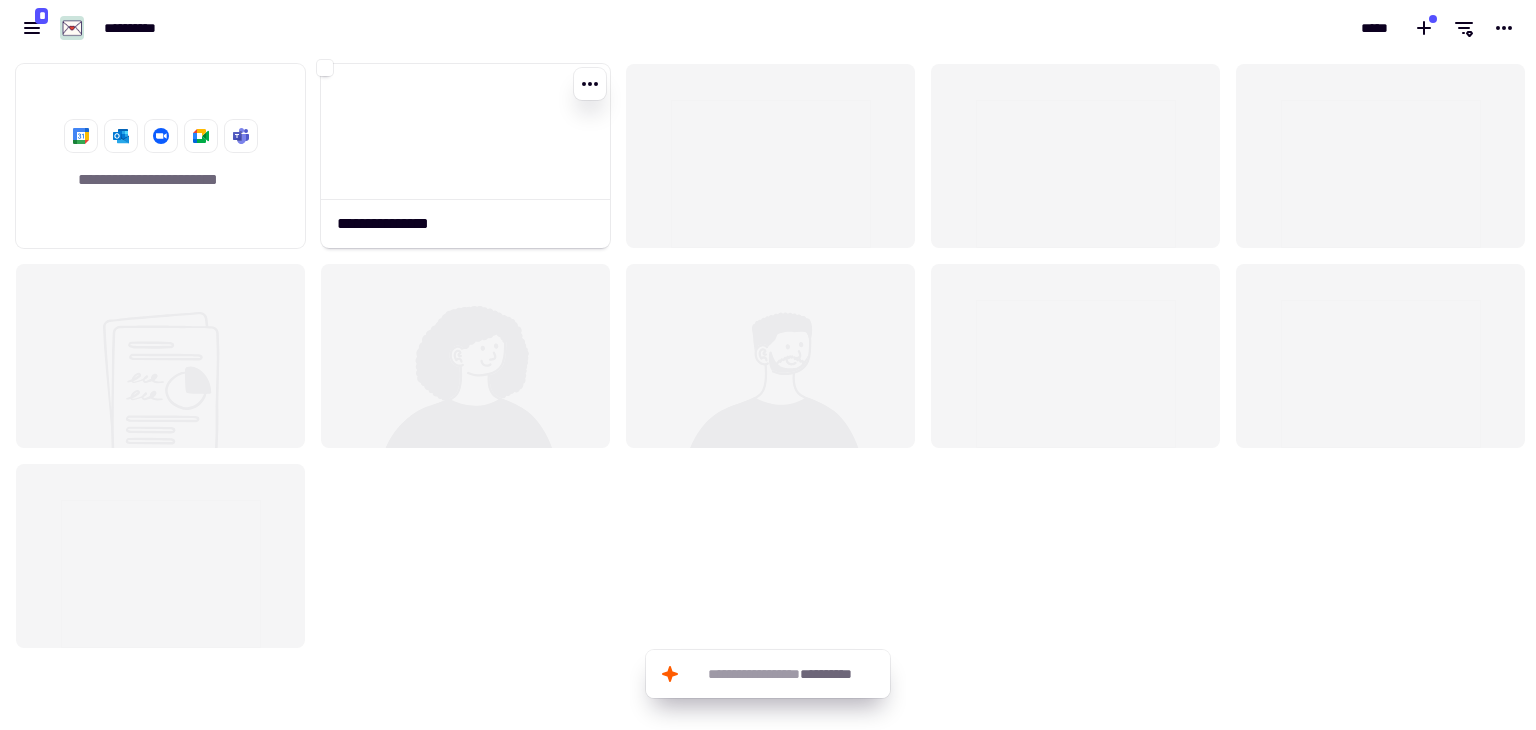 click on "**********" 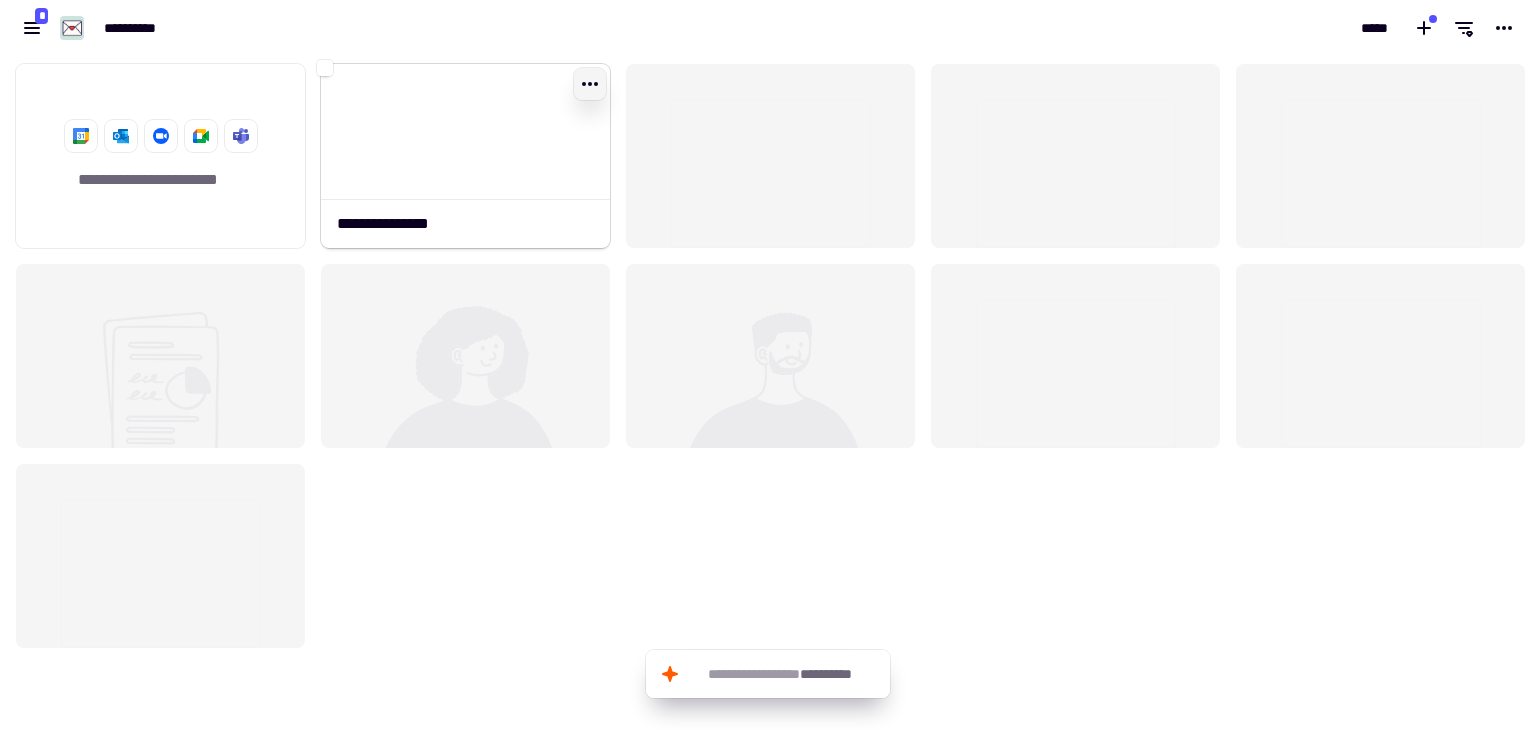 click 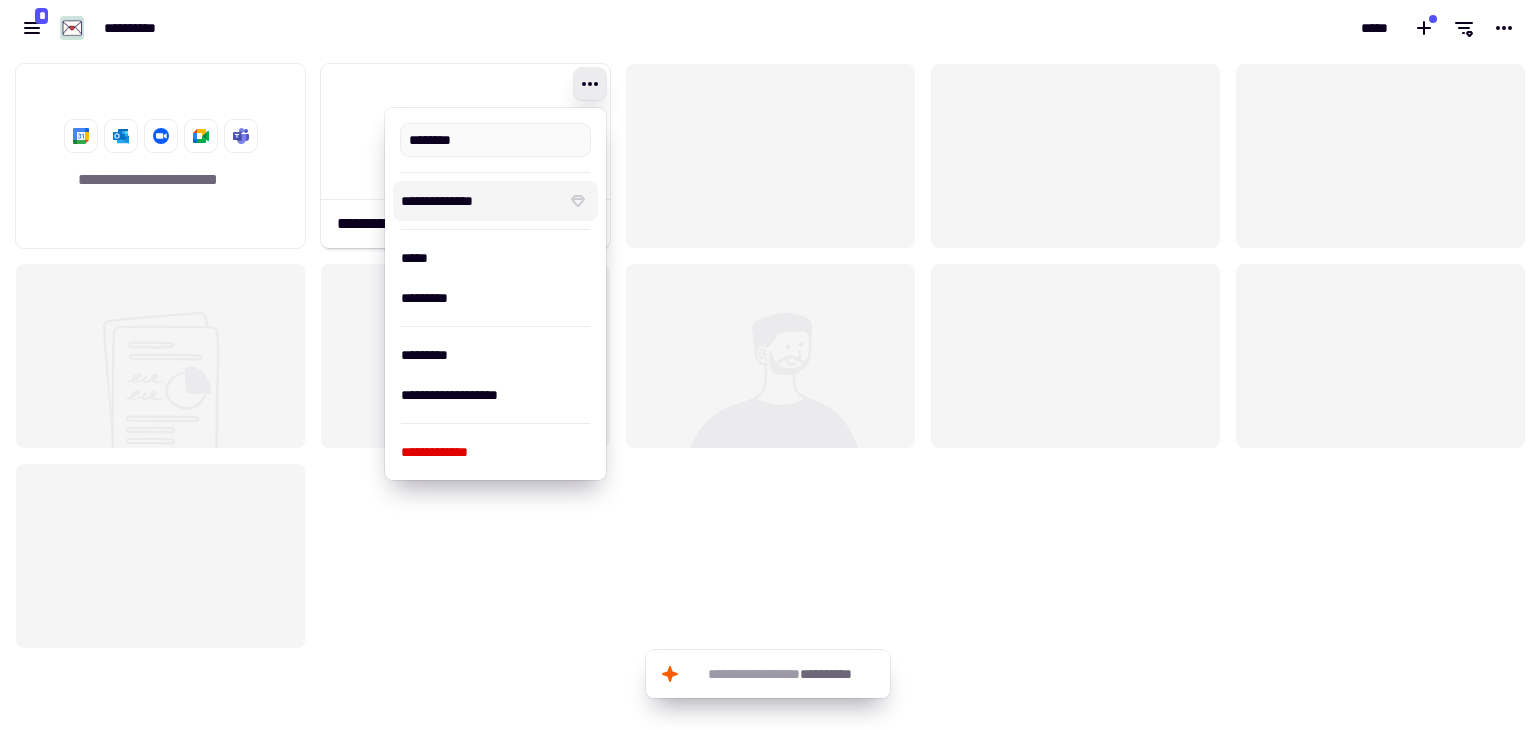 type on "**********" 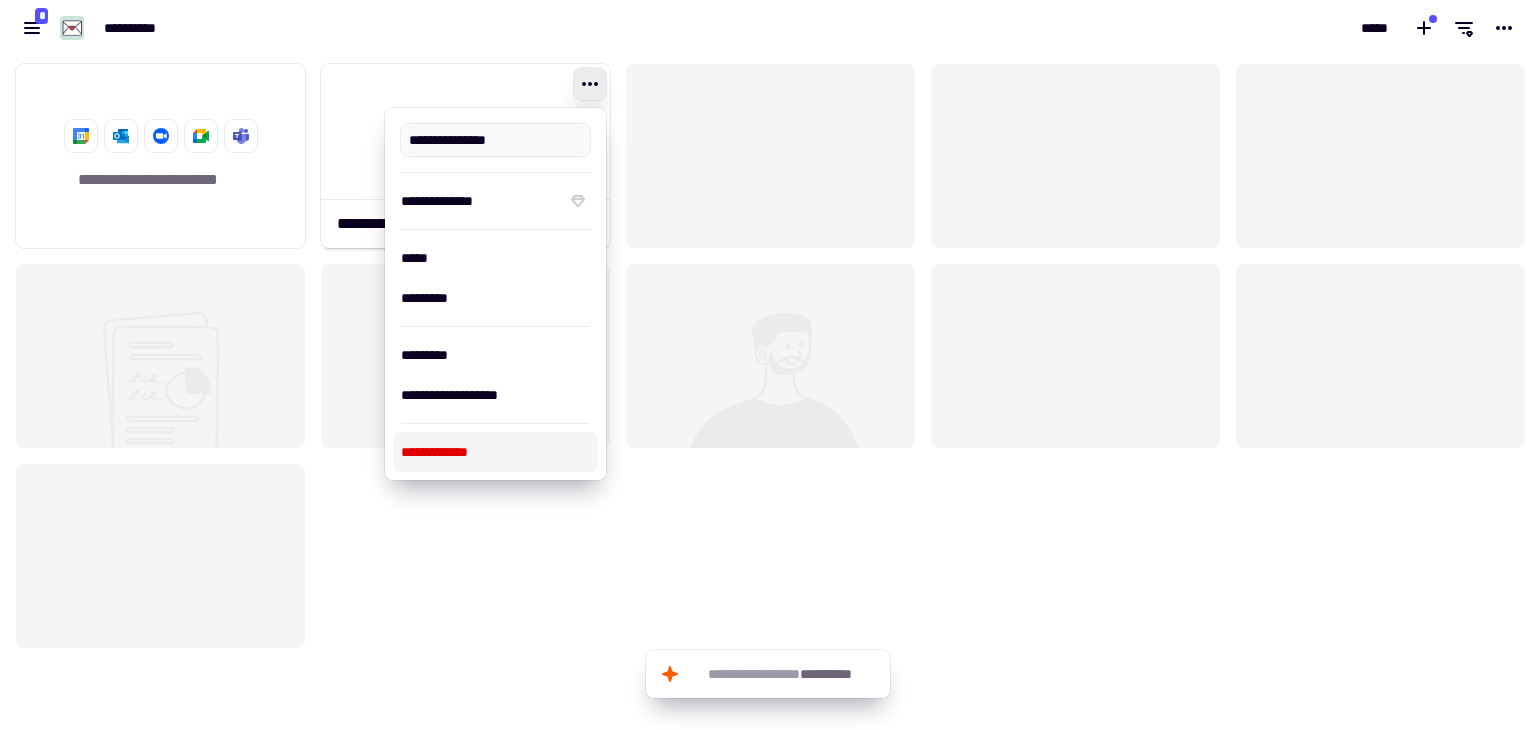 click on "**********" at bounding box center [495, 452] 